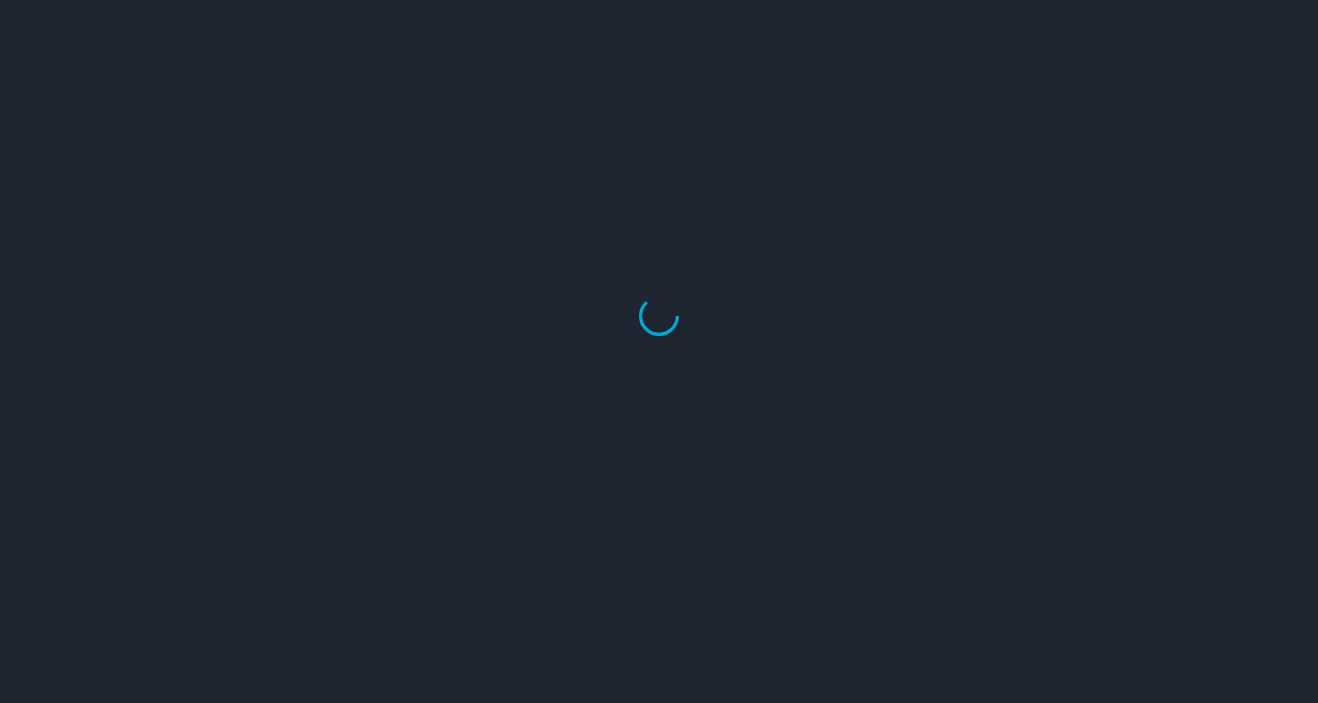 scroll, scrollTop: 0, scrollLeft: 0, axis: both 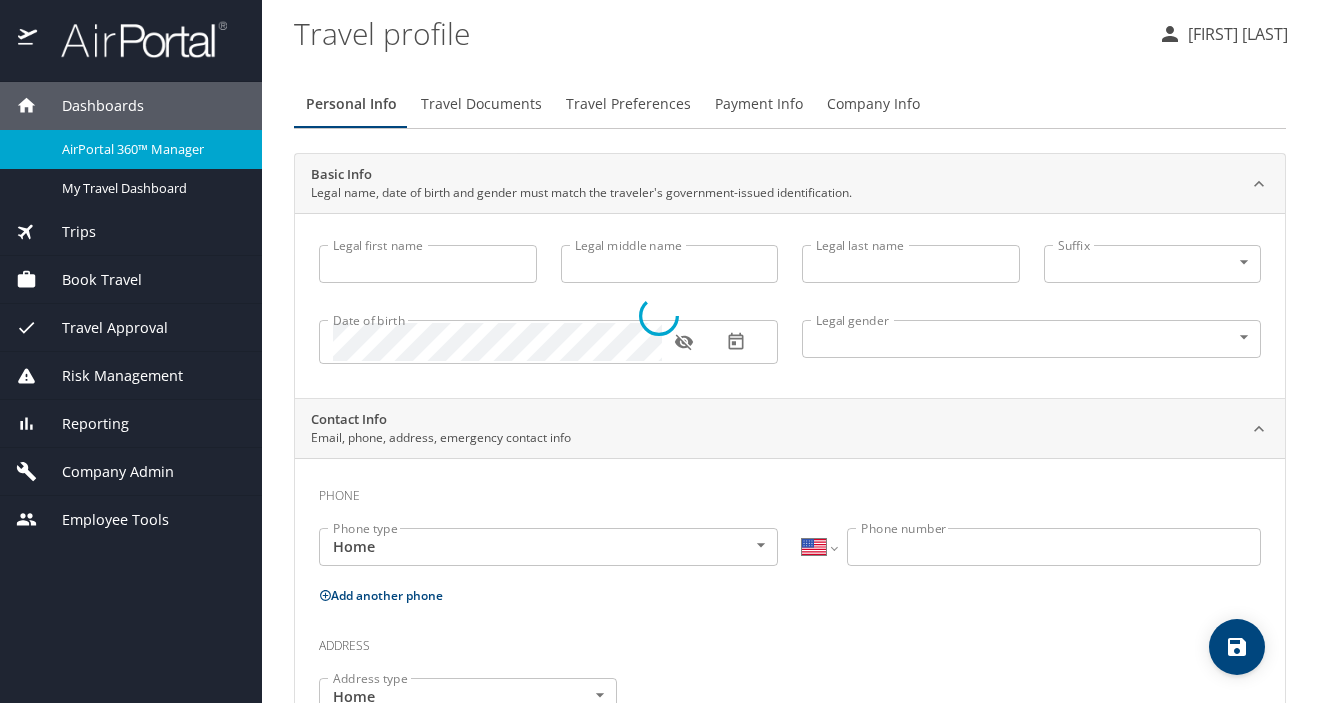 type on "Jennifer" 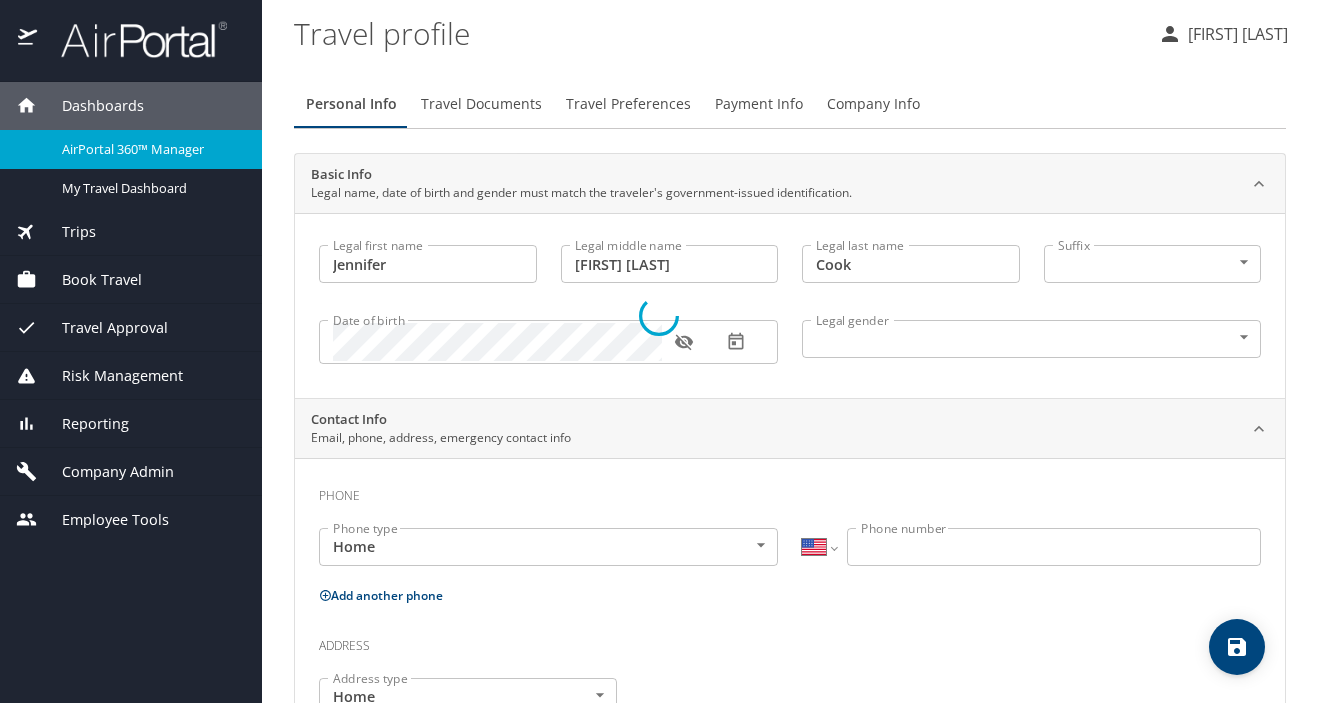 type on "Patricia" 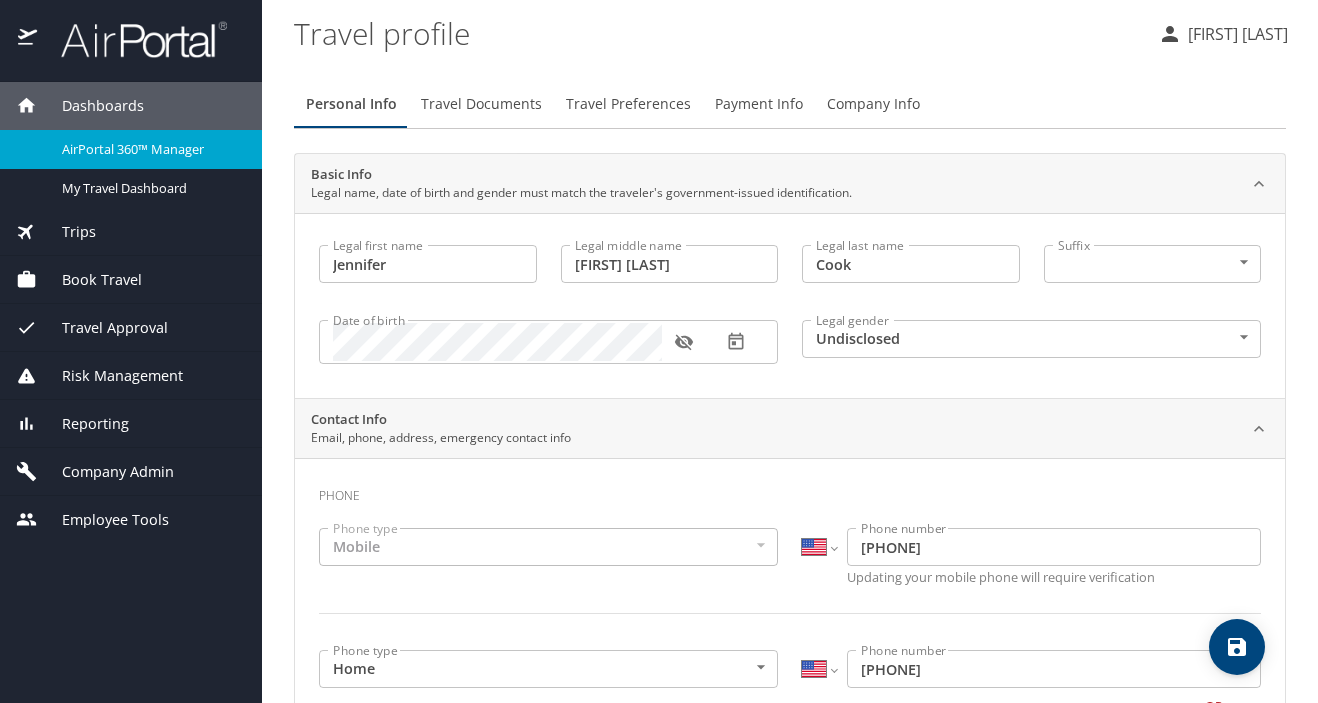 click on "Book Travel" at bounding box center (131, 280) 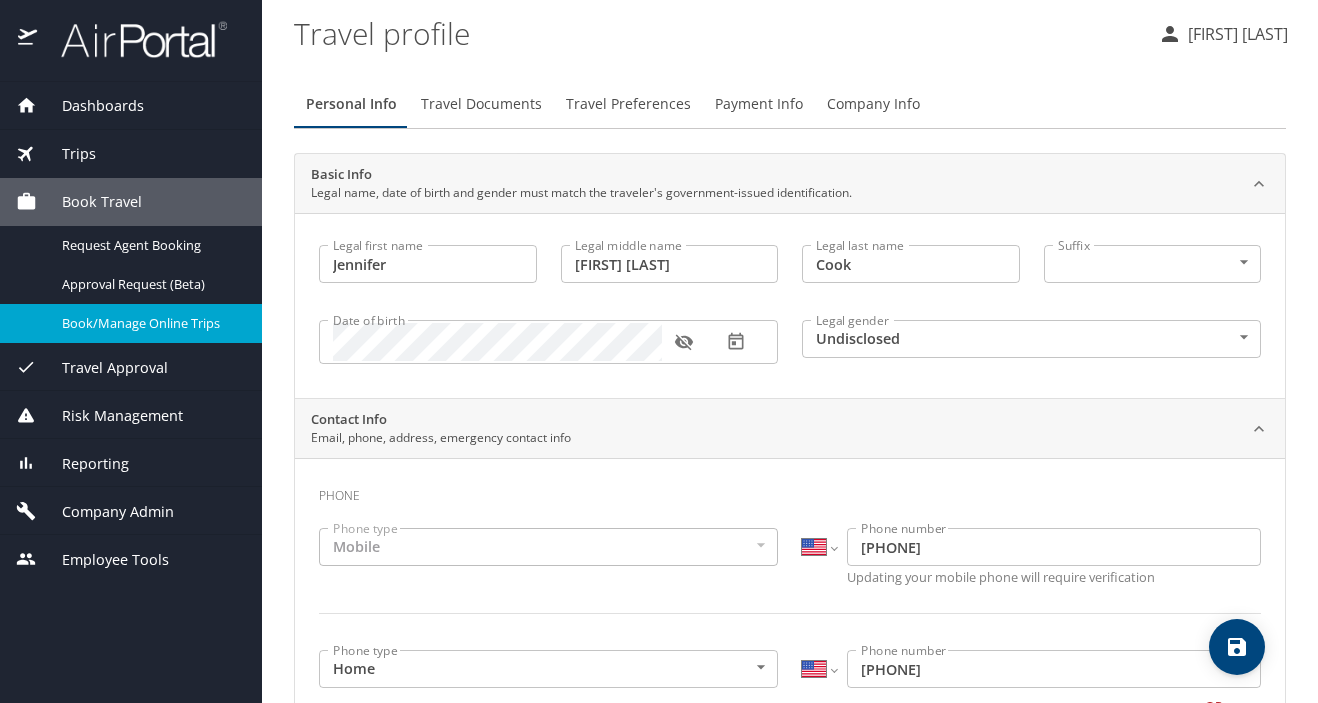 click on "Book/Manage Online Trips" at bounding box center (150, 323) 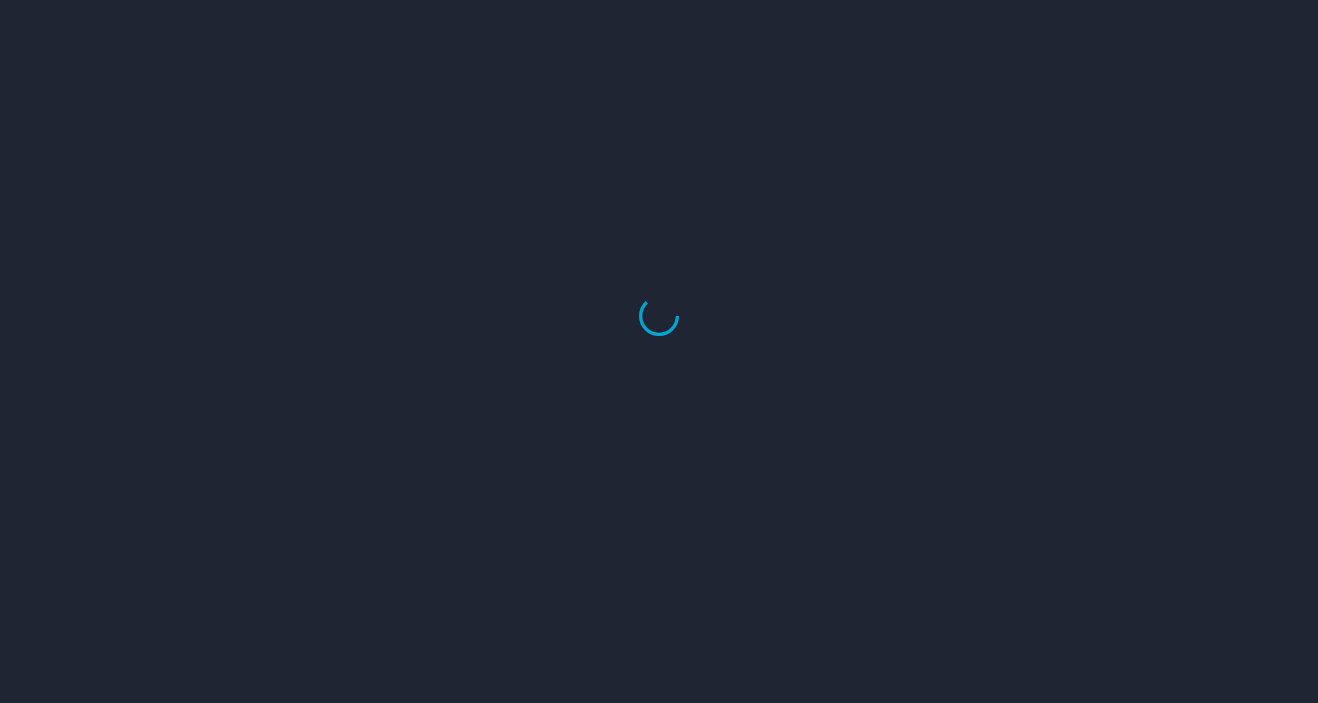 scroll, scrollTop: 0, scrollLeft: 0, axis: both 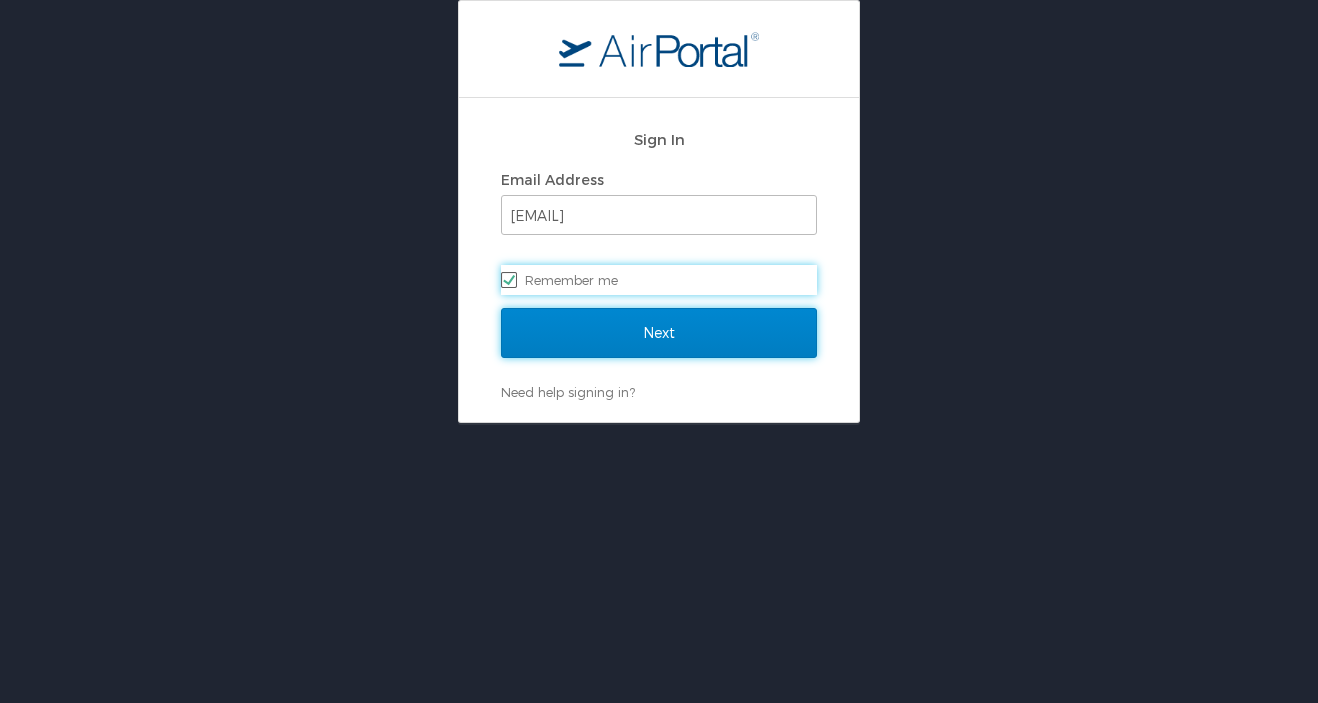 click on "Next" at bounding box center [659, 333] 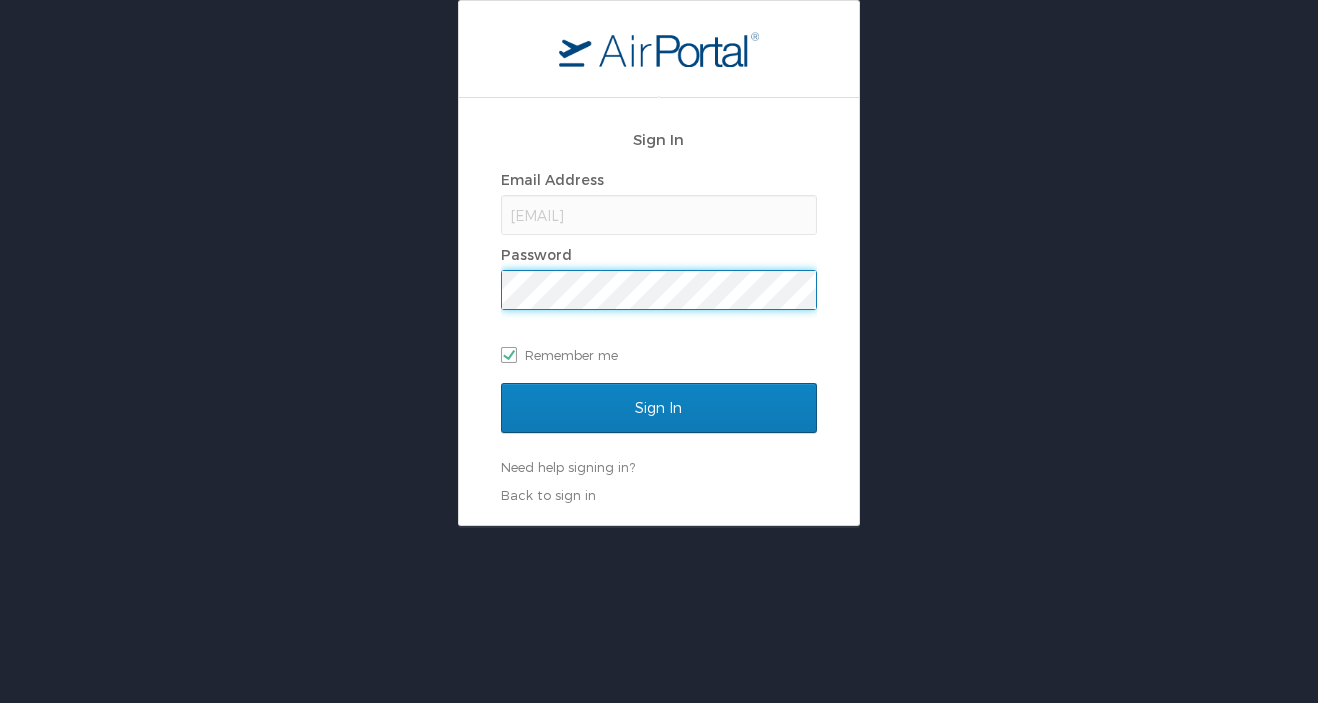 scroll, scrollTop: 0, scrollLeft: 0, axis: both 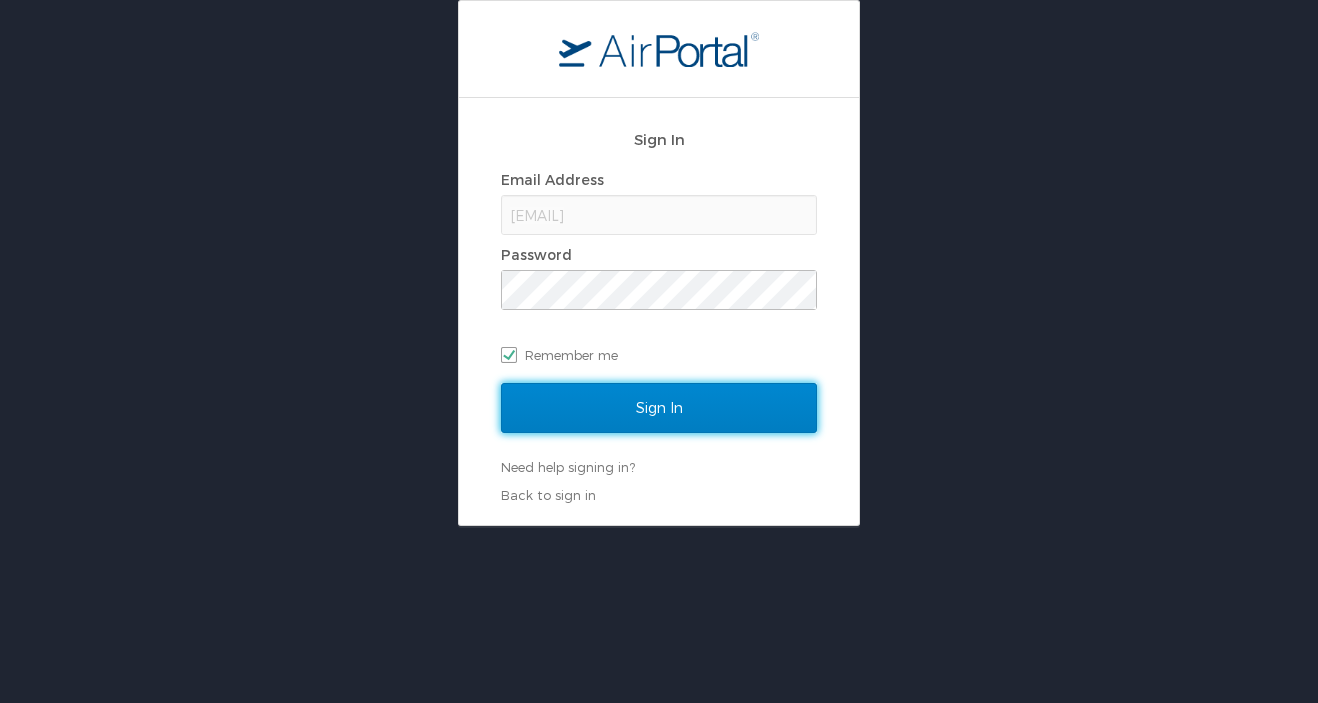 click on "Sign In" at bounding box center [659, 408] 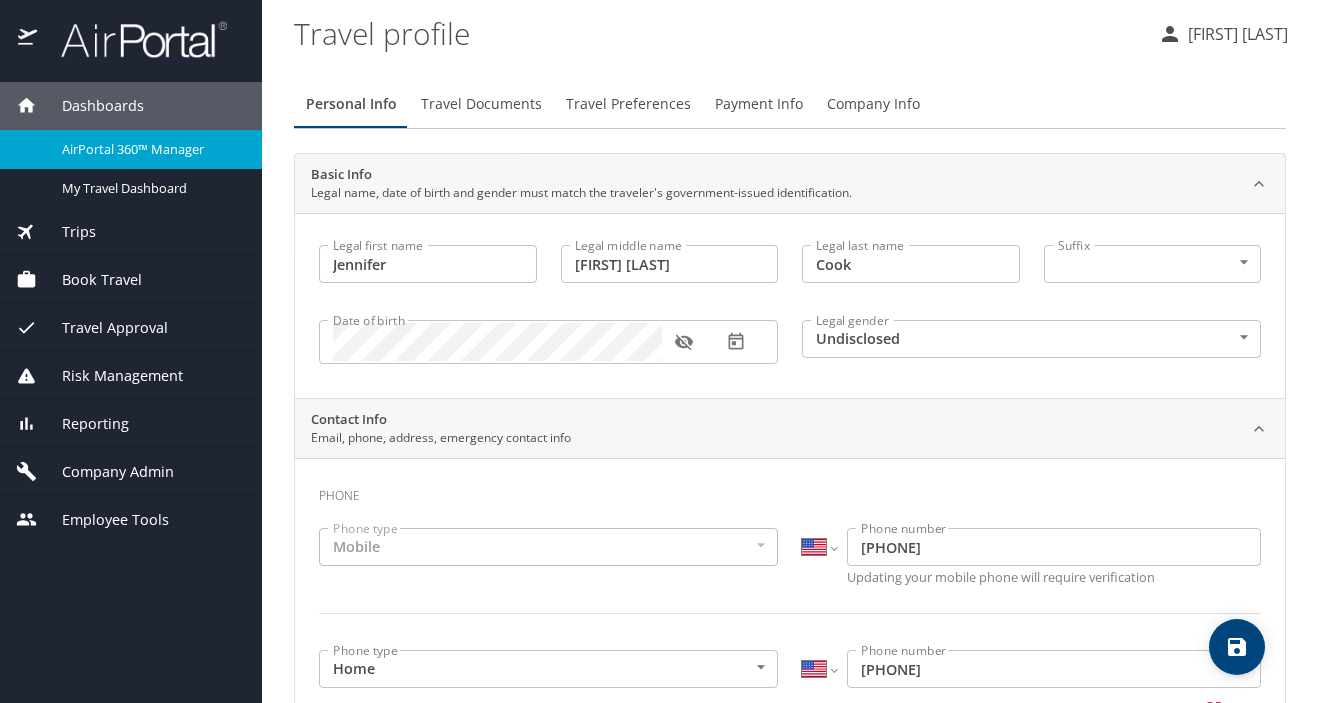 select on "US" 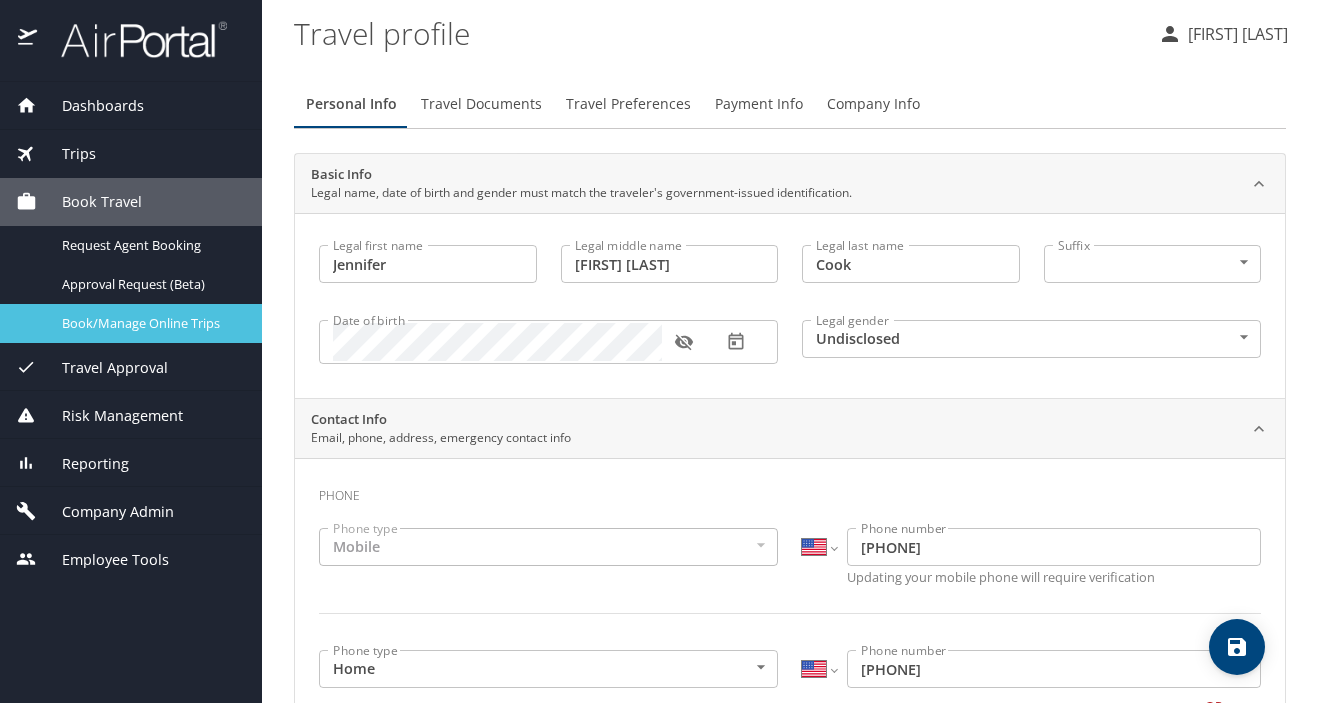 click on "Book/Manage Online Trips" at bounding box center (150, 323) 